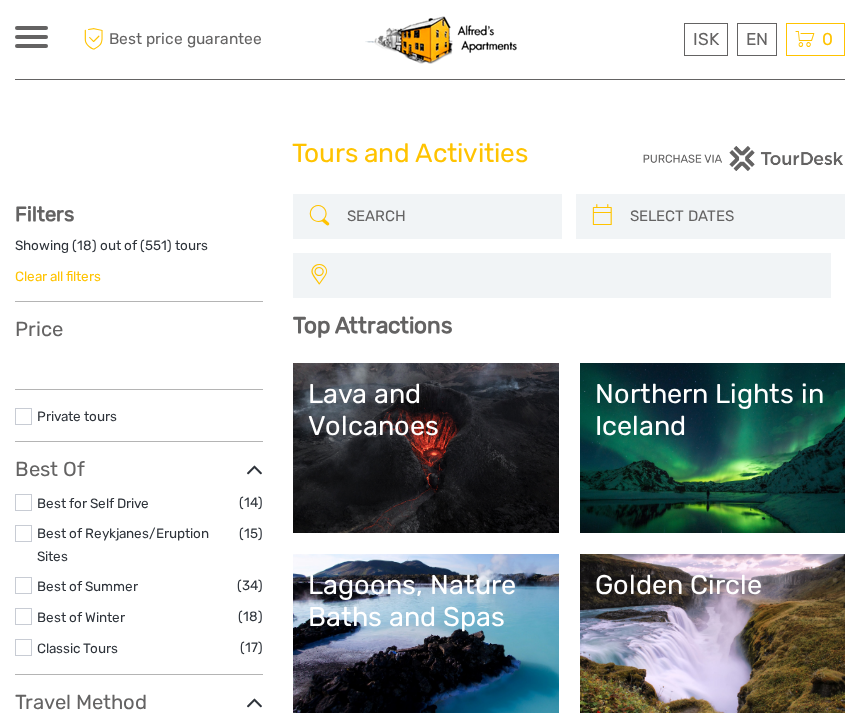 select 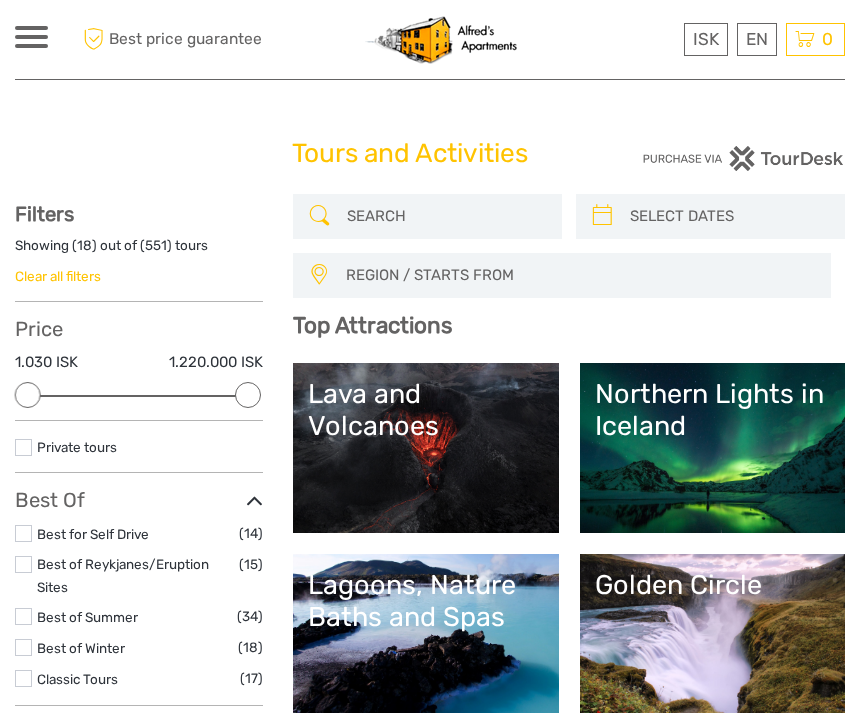 scroll, scrollTop: 0, scrollLeft: 0, axis: both 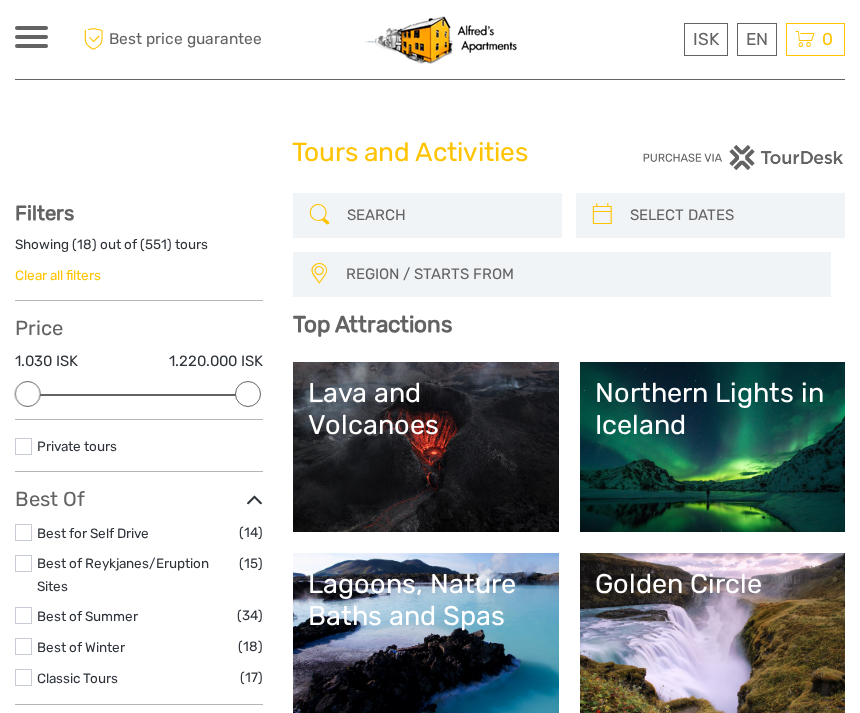 click on "ISK
ISK
€
$
£
EN
English
Español
Deutsch
Tours
Multi-day tours
Transfers
Car rental
More
Food & drink
Travel Articles
Back to [NAME]
Food & drink
Travel Articles
Back to [NAME]" at bounding box center [138, 39] 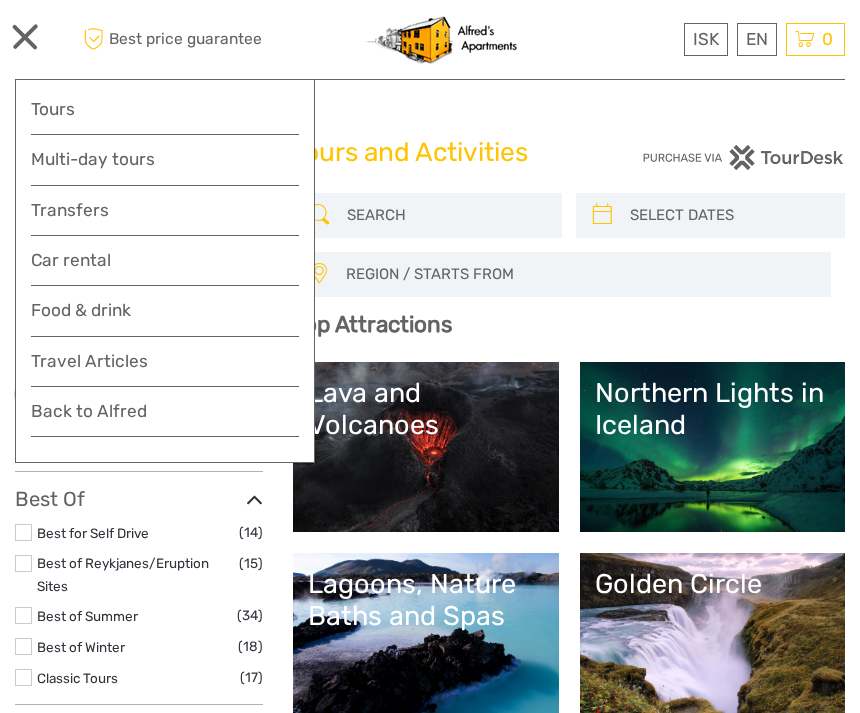 click on "Transfers" at bounding box center (165, 210) 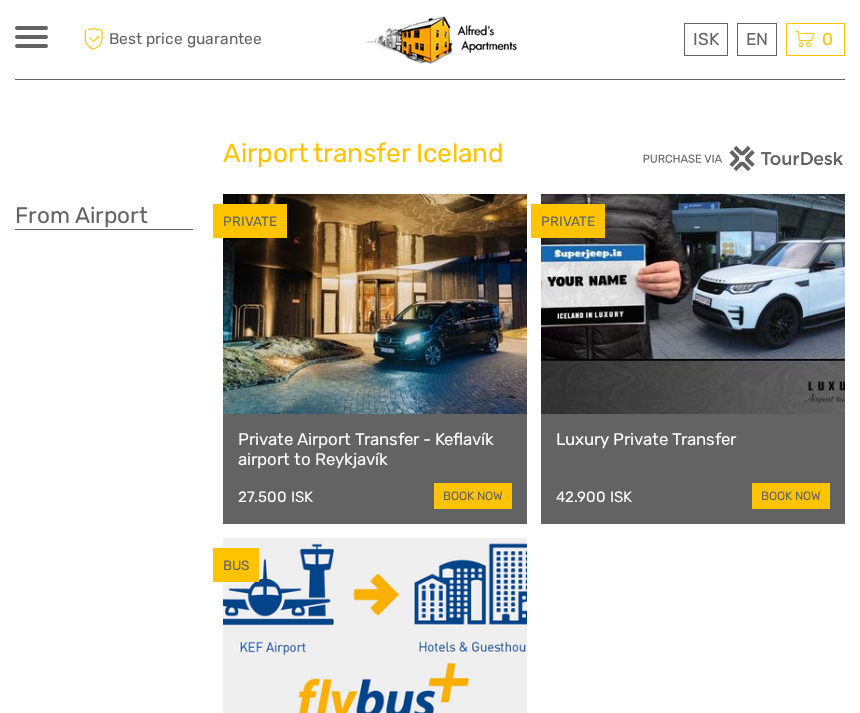 scroll, scrollTop: 0, scrollLeft: 0, axis: both 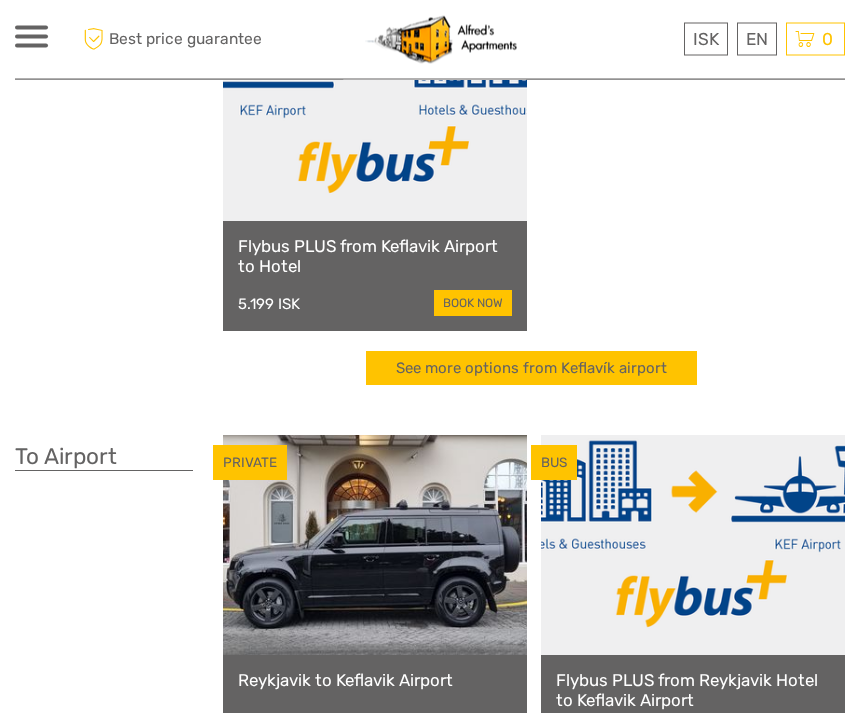 click on "book now" at bounding box center (473, 304) 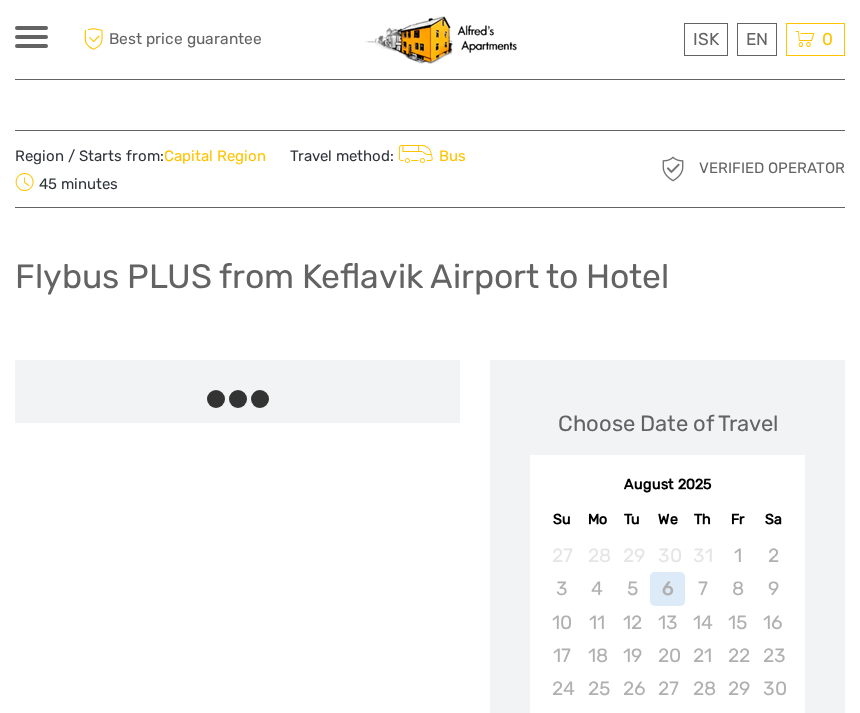 scroll, scrollTop: 0, scrollLeft: 0, axis: both 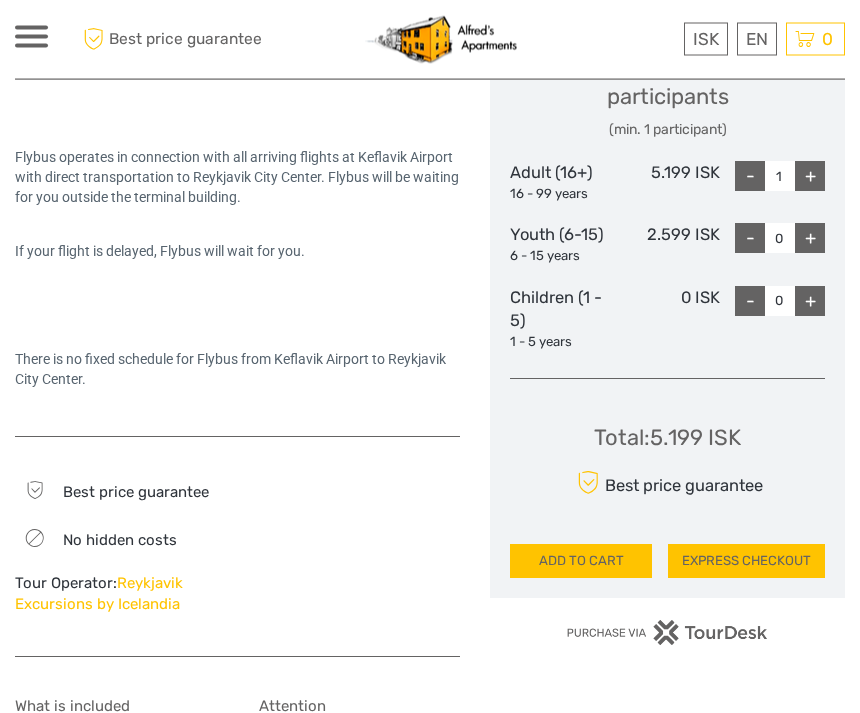 click on "+" at bounding box center (810, 177) 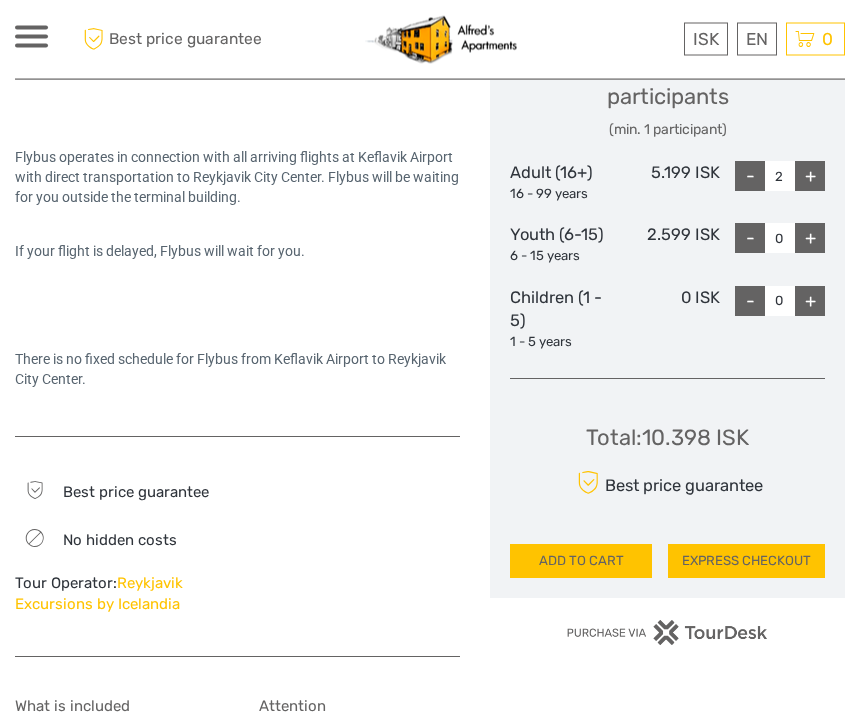 scroll, scrollTop: 928, scrollLeft: 0, axis: vertical 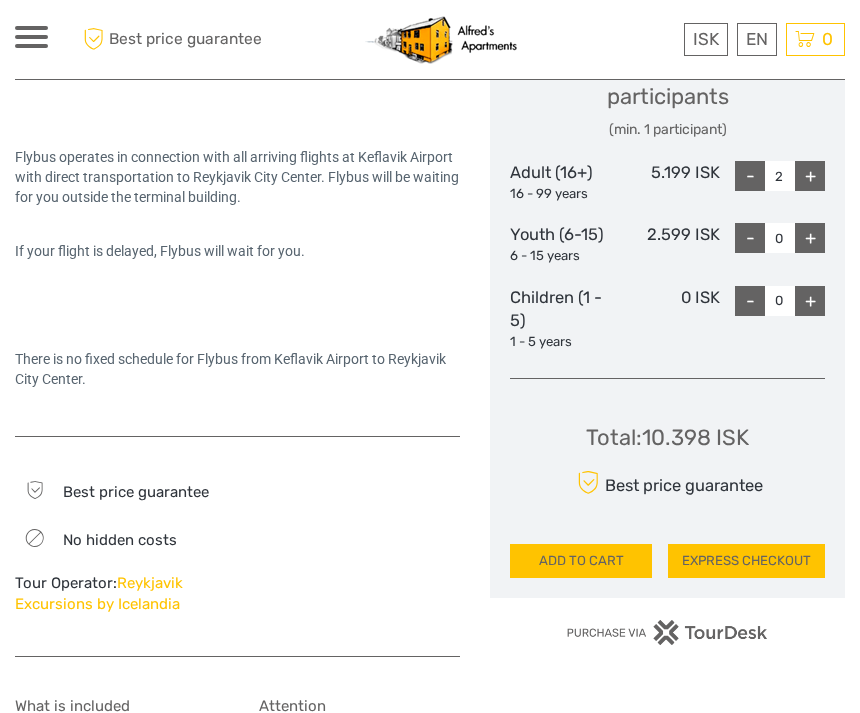 click on "+" at bounding box center [810, 176] 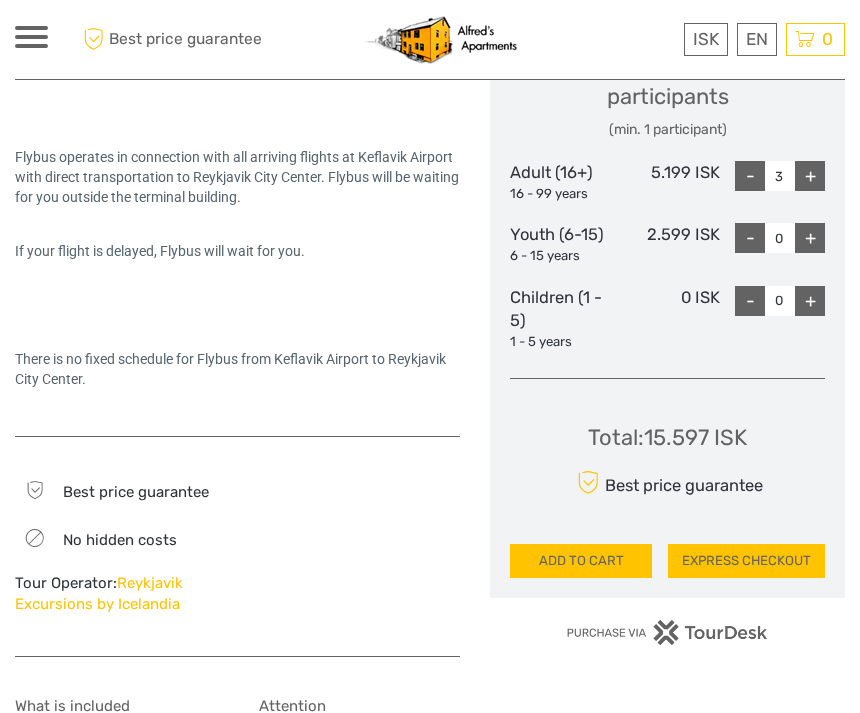 click on "-" at bounding box center (750, 176) 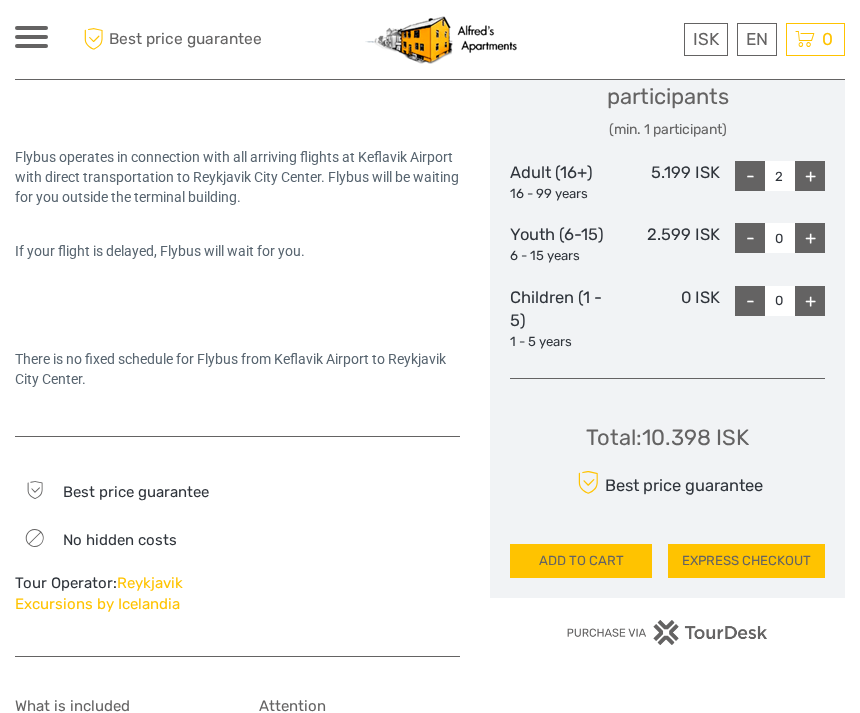 click on "EXPRESS CHECKOUT" at bounding box center (746, 561) 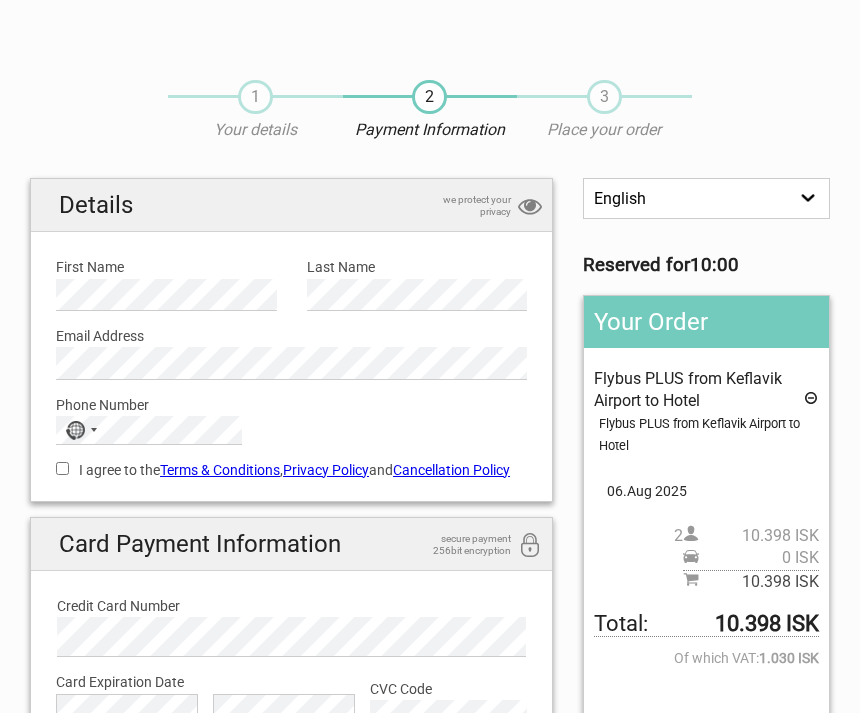 scroll, scrollTop: 0, scrollLeft: 0, axis: both 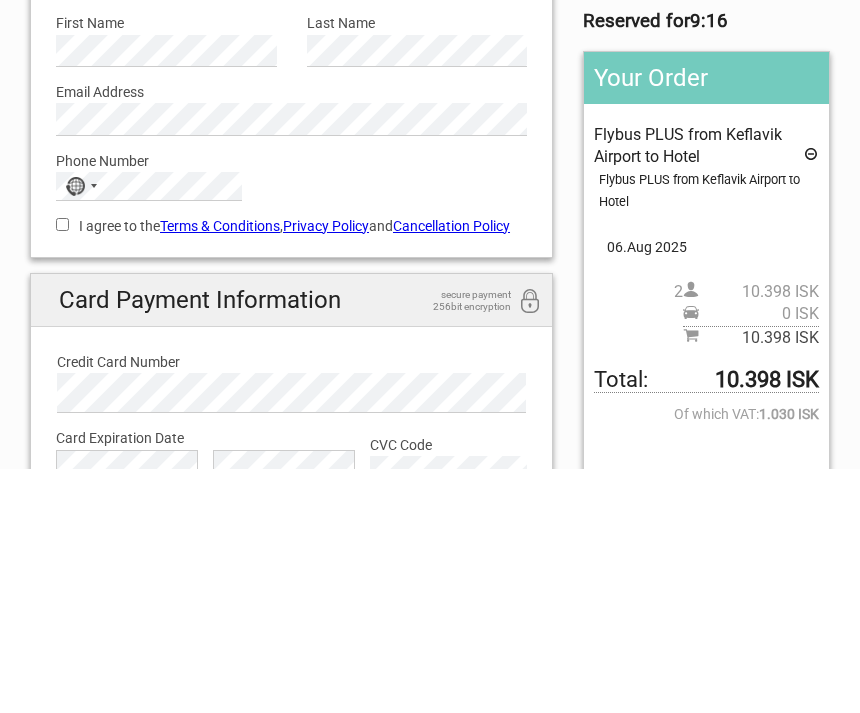 click on "I agree to the  Terms & Conditions ,  Privacy Policy  and  Cancellation Policy" at bounding box center (62, 468) 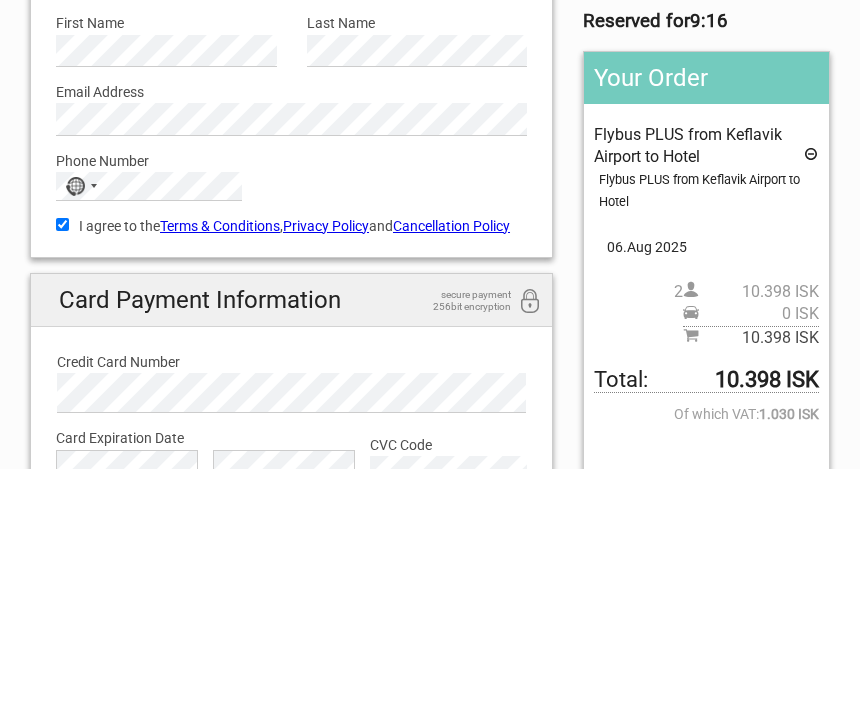 scroll, scrollTop: 244, scrollLeft: 0, axis: vertical 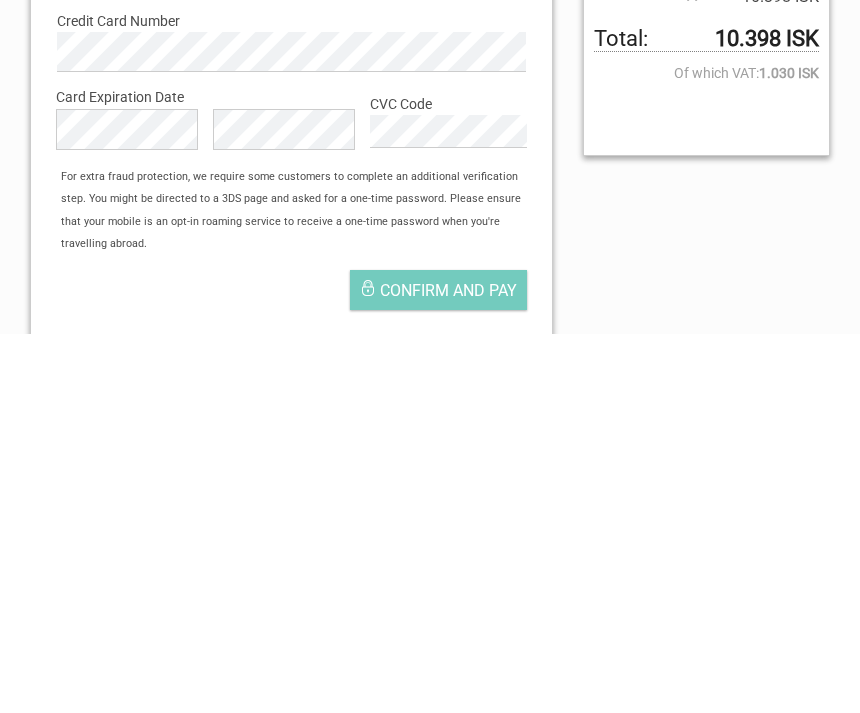click on "Confirm and pay" at bounding box center [448, 669] 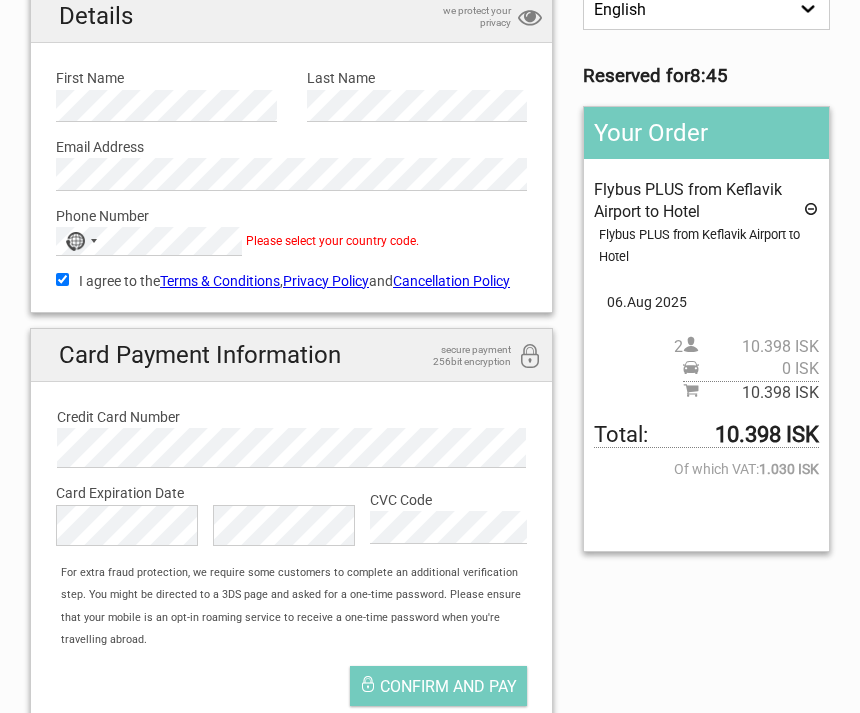 scroll, scrollTop: 170, scrollLeft: 0, axis: vertical 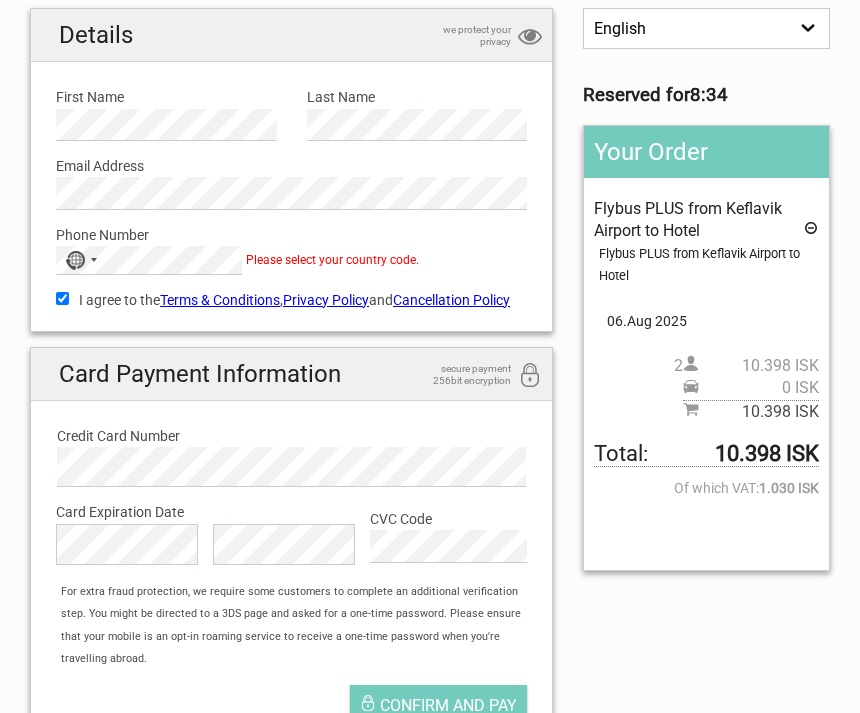 click on "Phone Number" at bounding box center [291, 235] 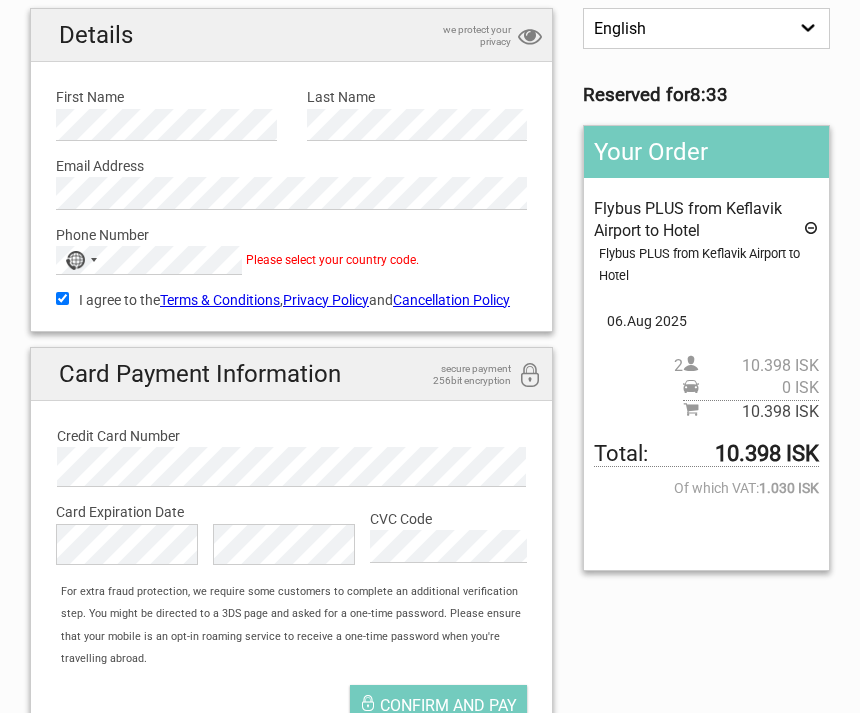 click on "No country selected" at bounding box center [80, 260] 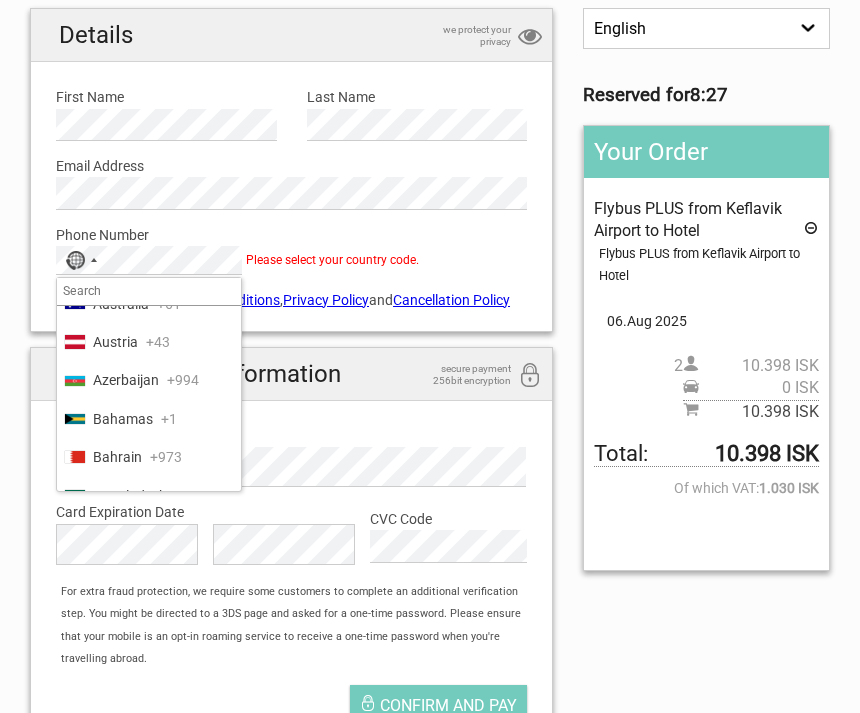 click at bounding box center [149, 292] 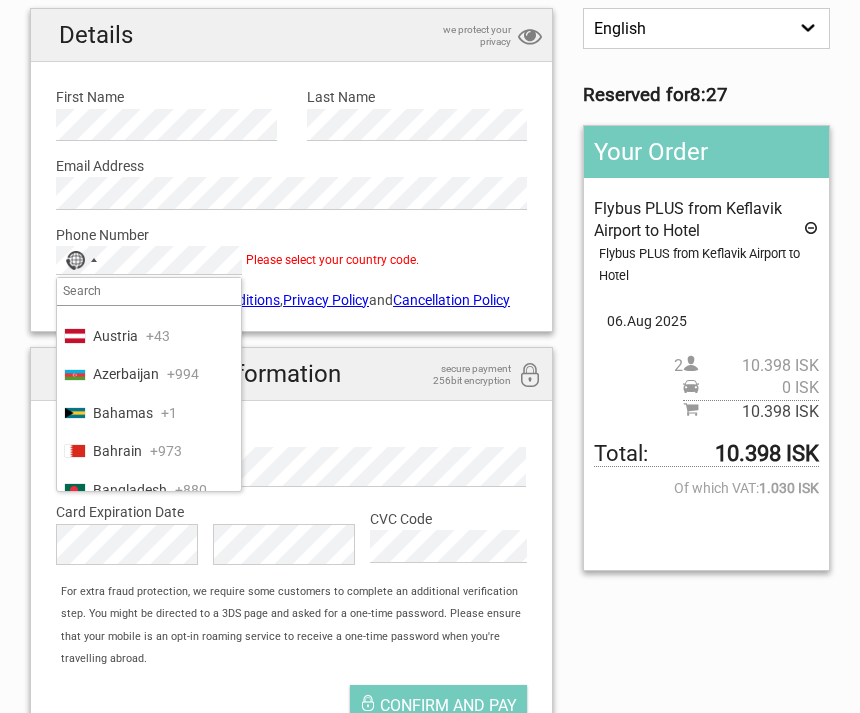 click at bounding box center [149, 292] 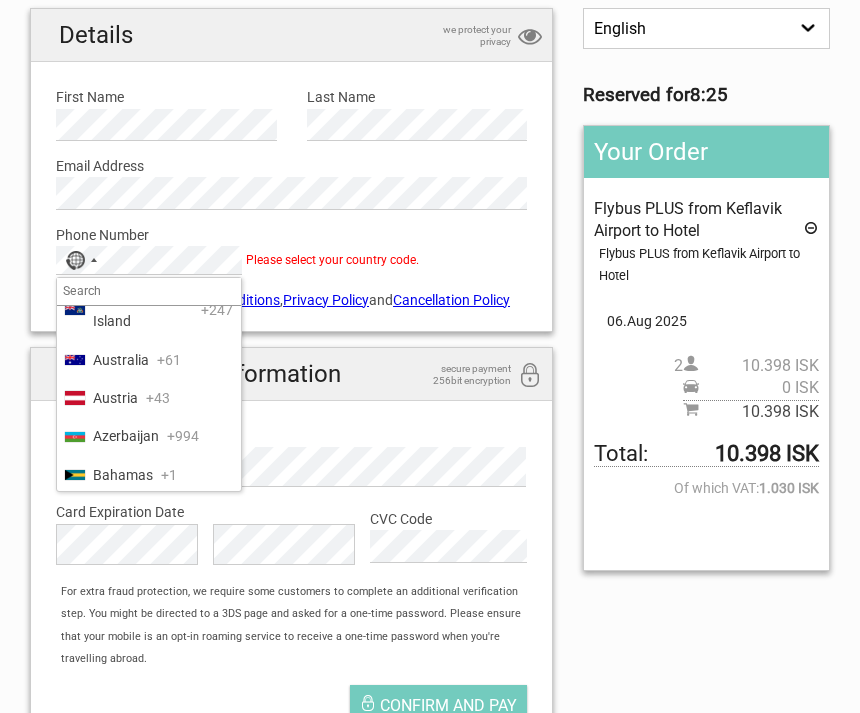 scroll, scrollTop: 467, scrollLeft: 0, axis: vertical 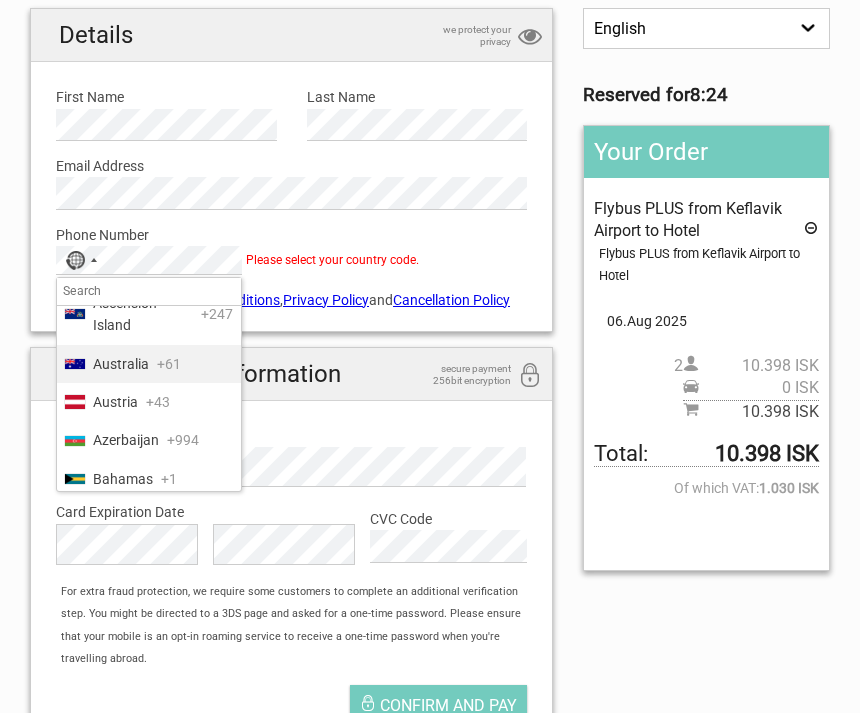 click on "+61" at bounding box center [169, 364] 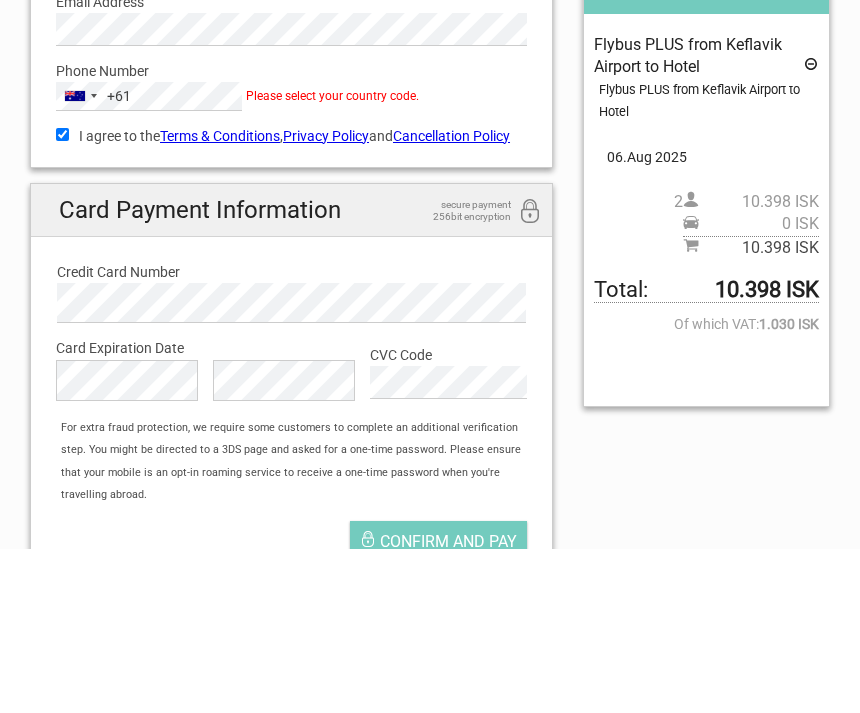 click on "Please select your country code." at bounding box center [332, 260] 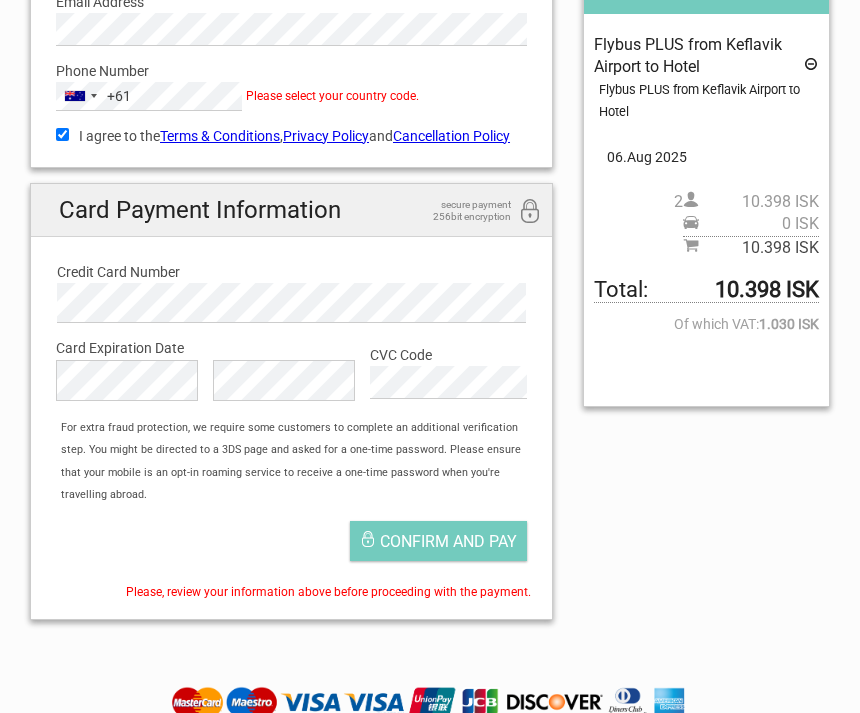 click on "Phone Number" at bounding box center [291, 71] 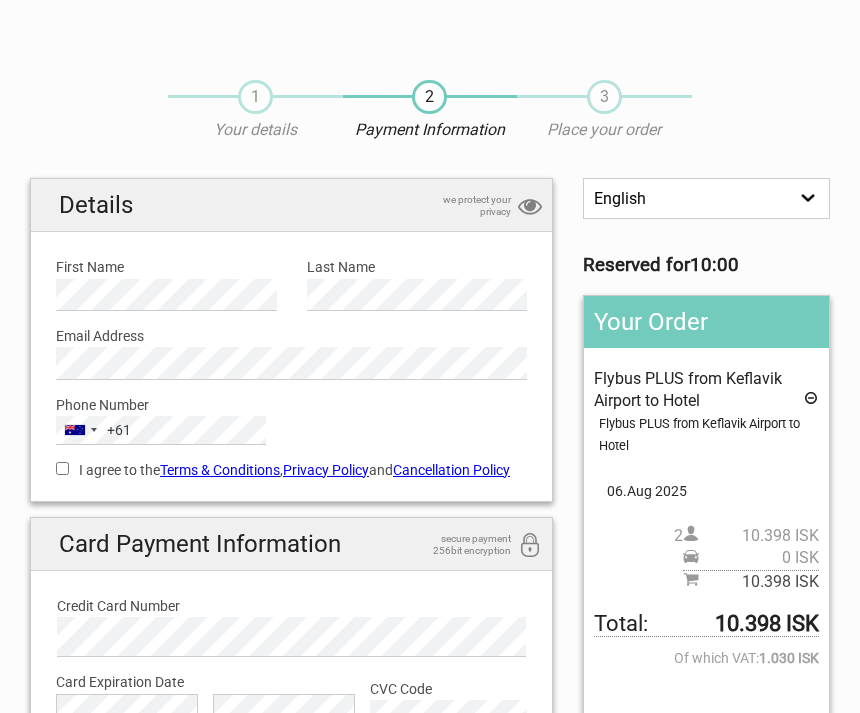 scroll, scrollTop: 0, scrollLeft: 0, axis: both 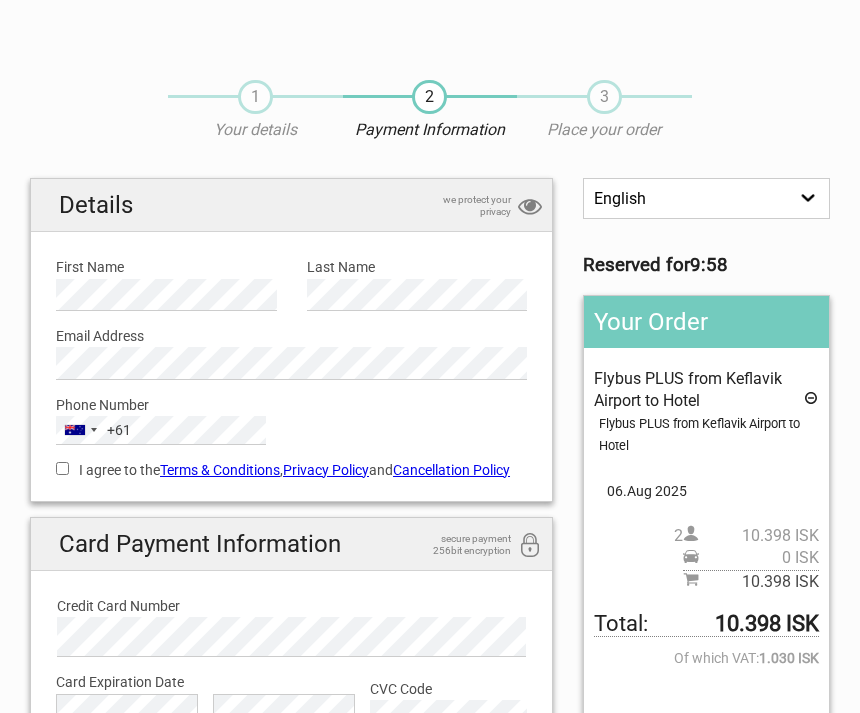 click on "I agree to the  Terms & Conditions ,  Privacy Policy  and  Cancellation Policy" at bounding box center [291, 470] 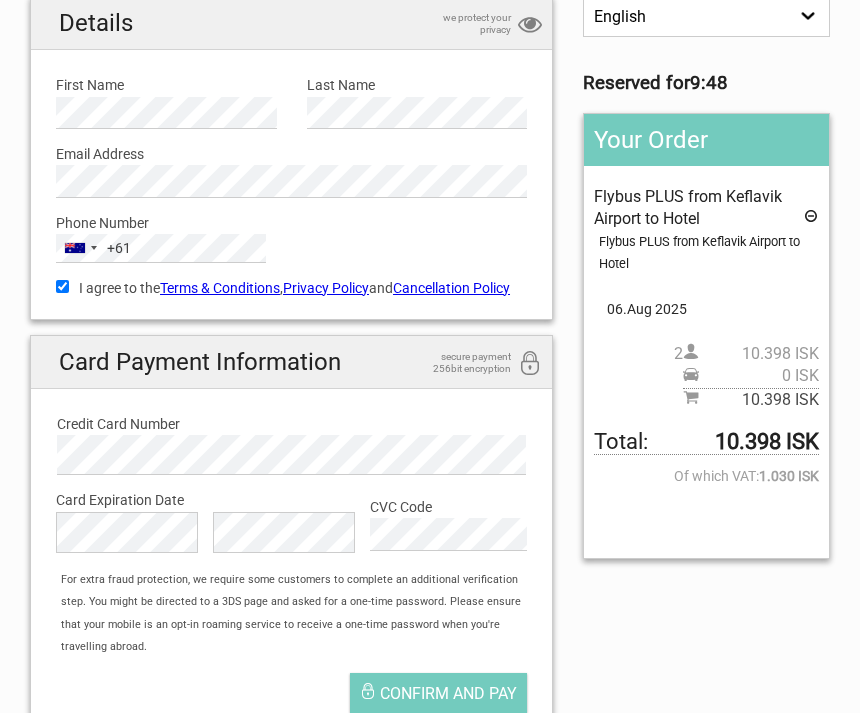scroll, scrollTop: 188, scrollLeft: 0, axis: vertical 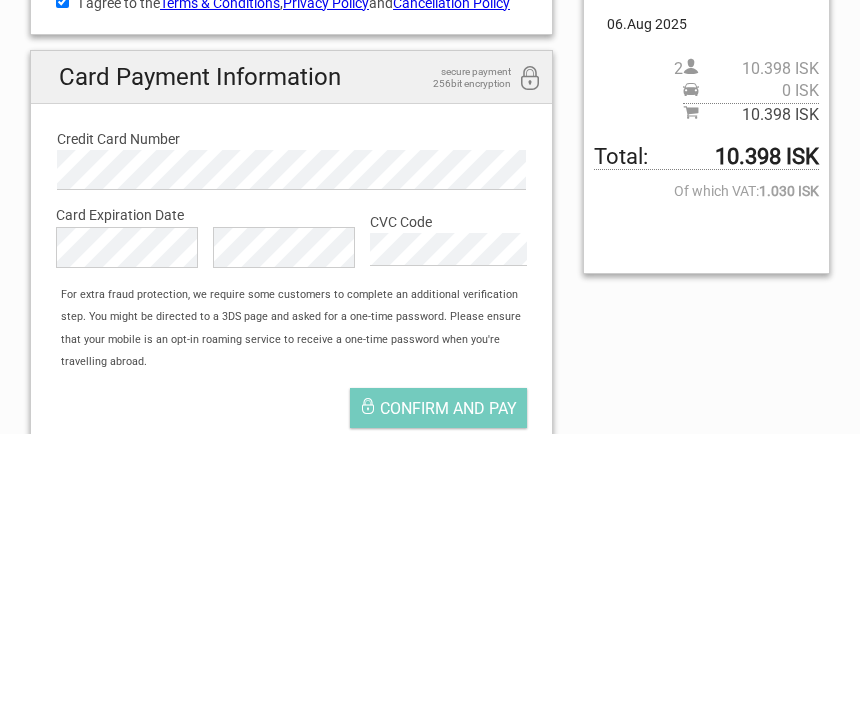 click on "English
Español
Deutsch
Reserved for  9:36
Your Order
Flybus PLUS from Keflavik Airport to Hotel
Flybus PLUS from Keflavik Airport to Hotel
Pickup:
Select an option
REMOVE PICKUP
06.Aug 2025
2   10.398 ISK
0 ISK
10.398 ISK
Total:  10.398 ISK
Of which VAT:    1.030 ISK
Gift Card:
Outstanding amount:
Details we protect your privacy
First Name
Last Name" at bounding box center [430, 372] 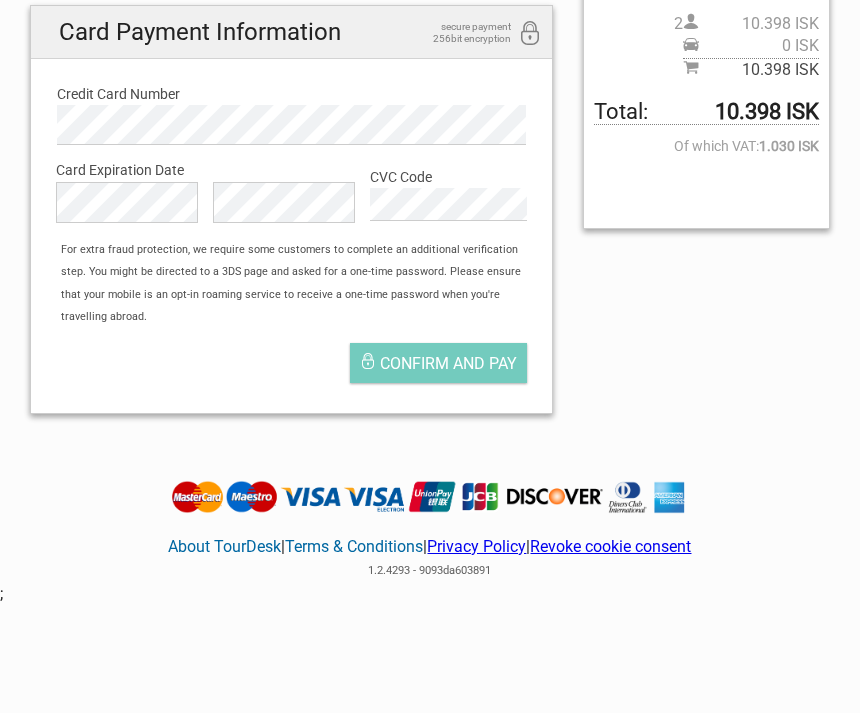 scroll, scrollTop: 512, scrollLeft: 0, axis: vertical 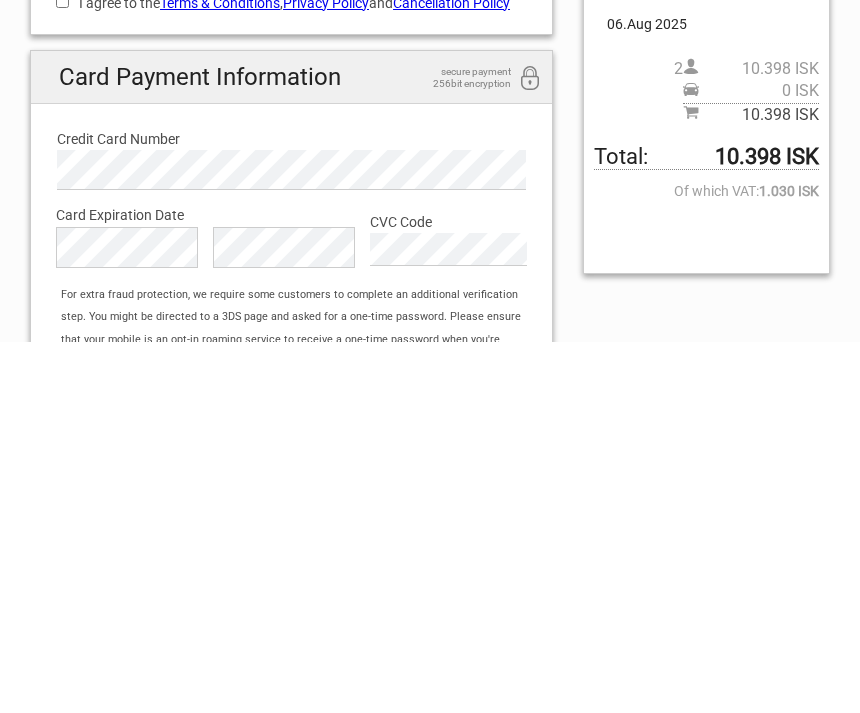 click on "Card Expiration Date" at bounding box center (291, 586) 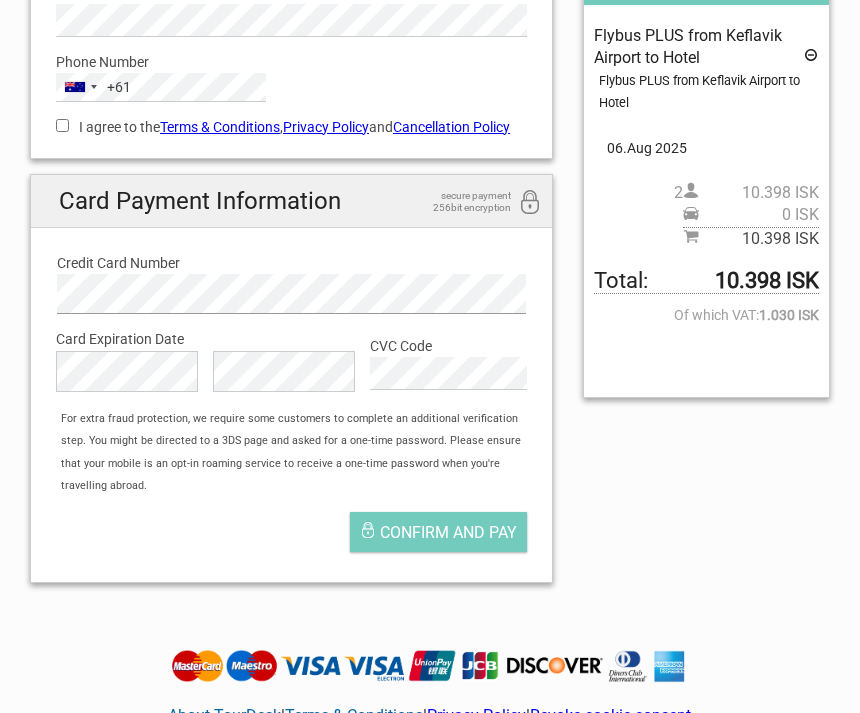 scroll, scrollTop: 318, scrollLeft: 0, axis: vertical 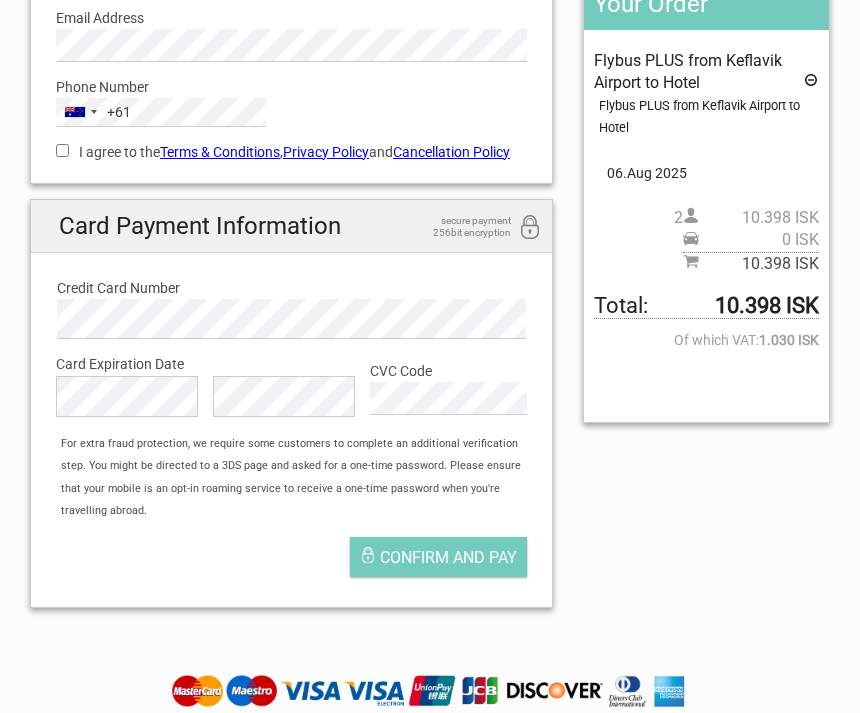 click on "I agree to the  Terms & Conditions ,  Privacy Policy  and  Cancellation Policy" at bounding box center (291, 152) 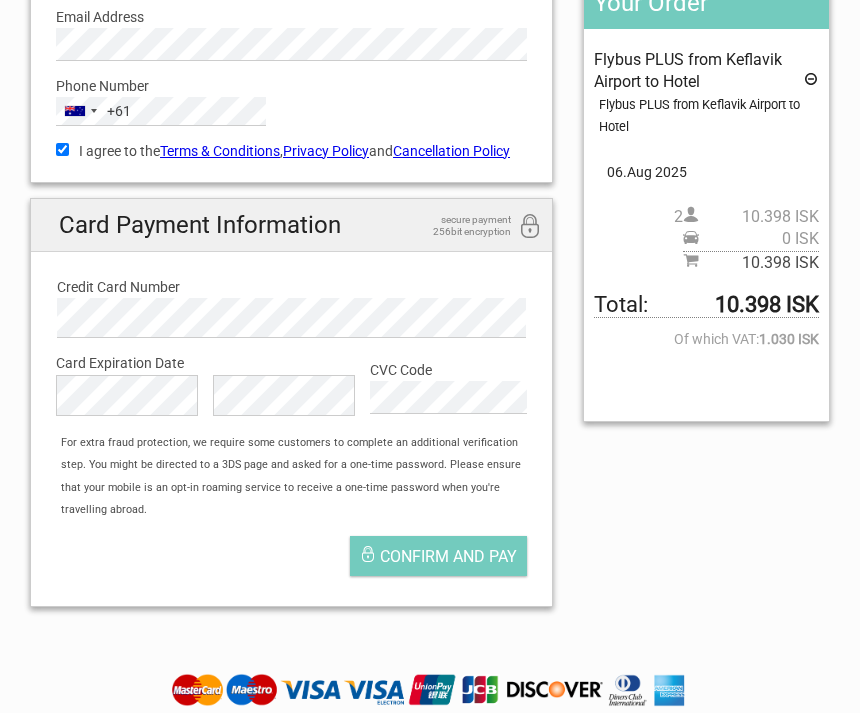 scroll, scrollTop: 319, scrollLeft: 0, axis: vertical 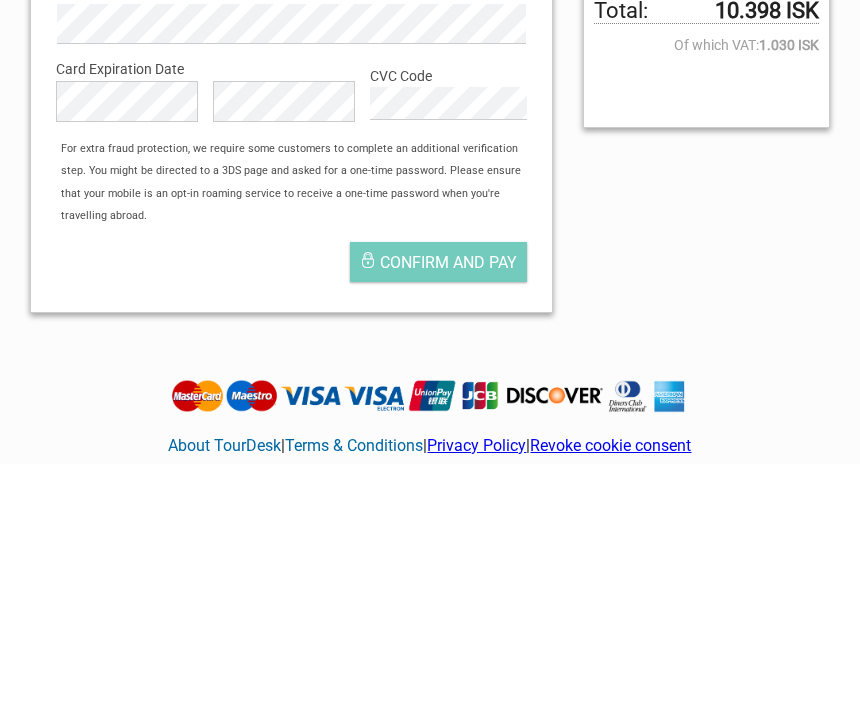 click on "Confirm and pay" at bounding box center [438, 511] 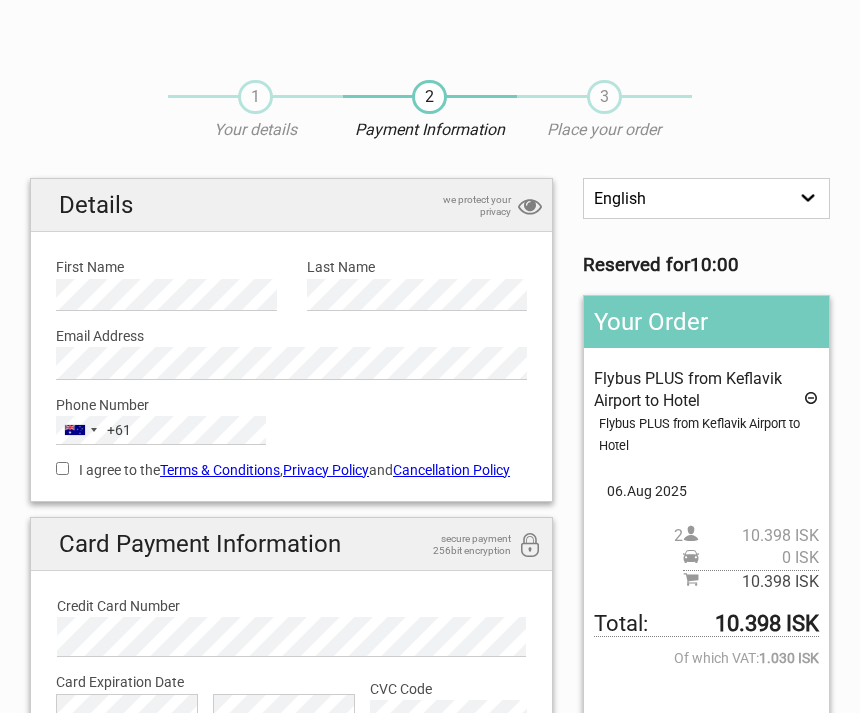 scroll, scrollTop: 0, scrollLeft: 0, axis: both 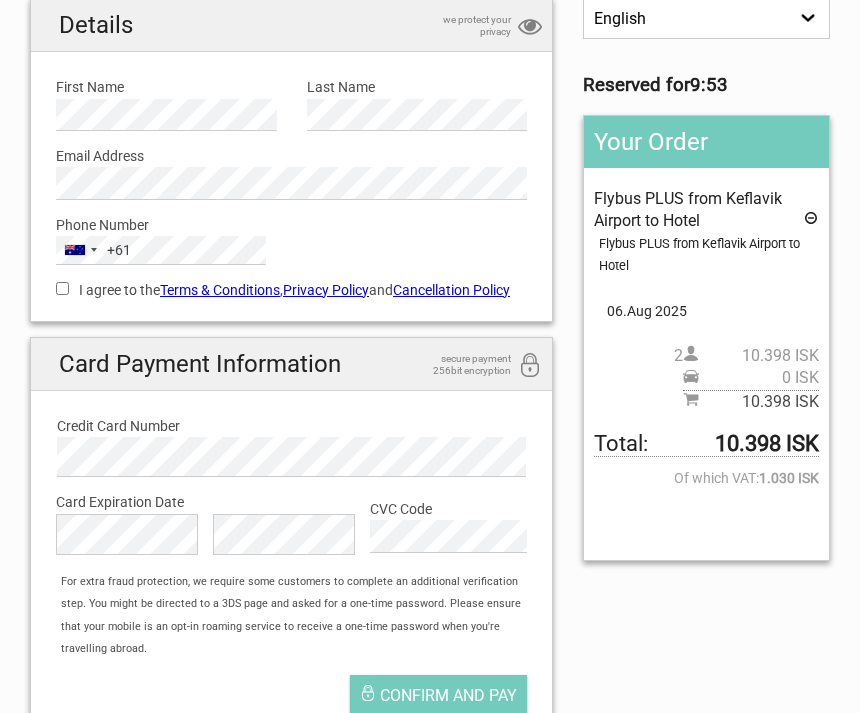 click on "I agree to the  Terms & Conditions ,  Privacy Policy  and  Cancellation Policy" at bounding box center (291, 290) 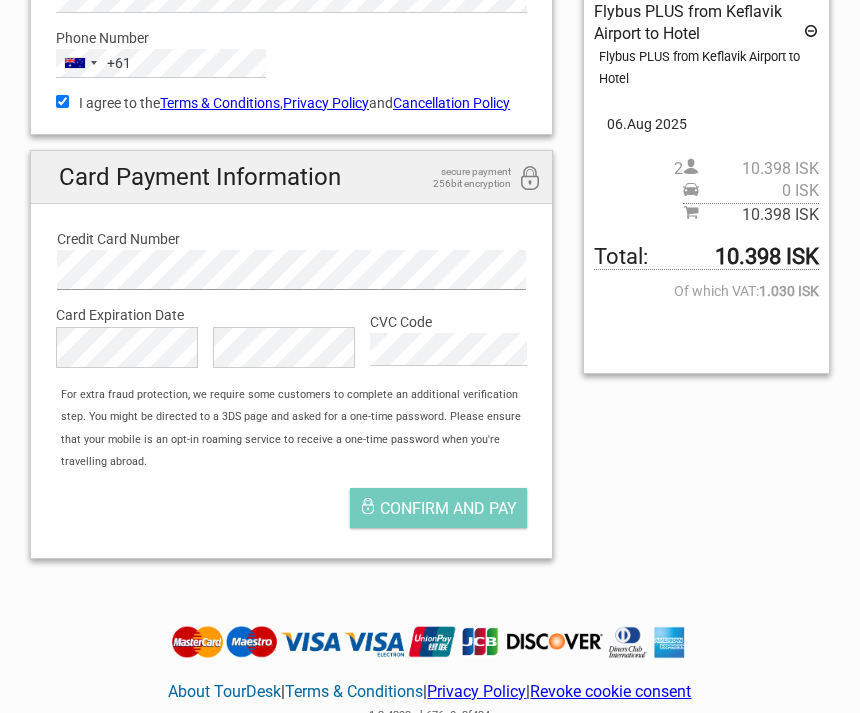 scroll, scrollTop: 366, scrollLeft: 0, axis: vertical 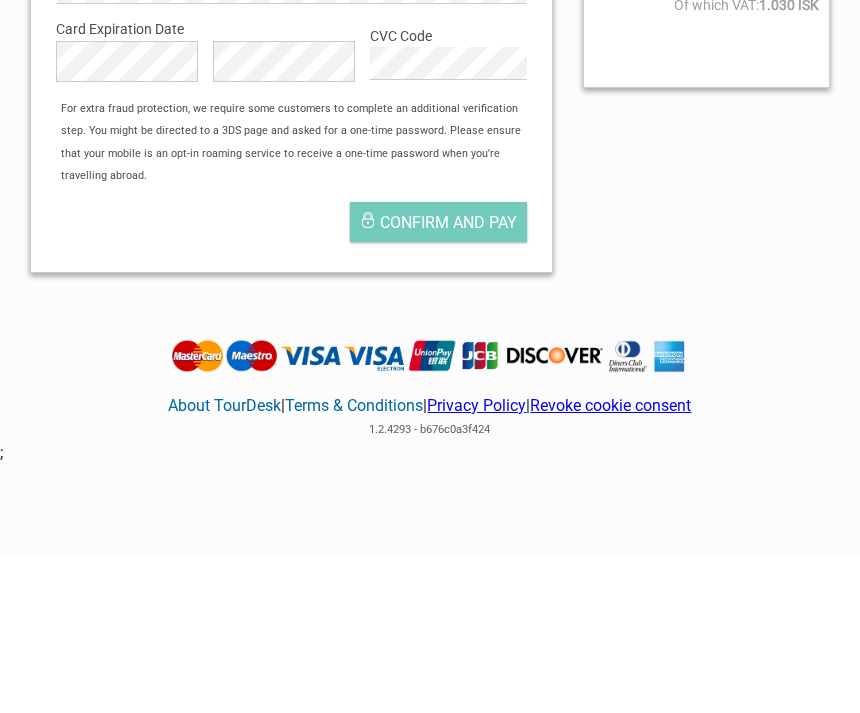 click on "Confirm and pay" at bounding box center [448, 379] 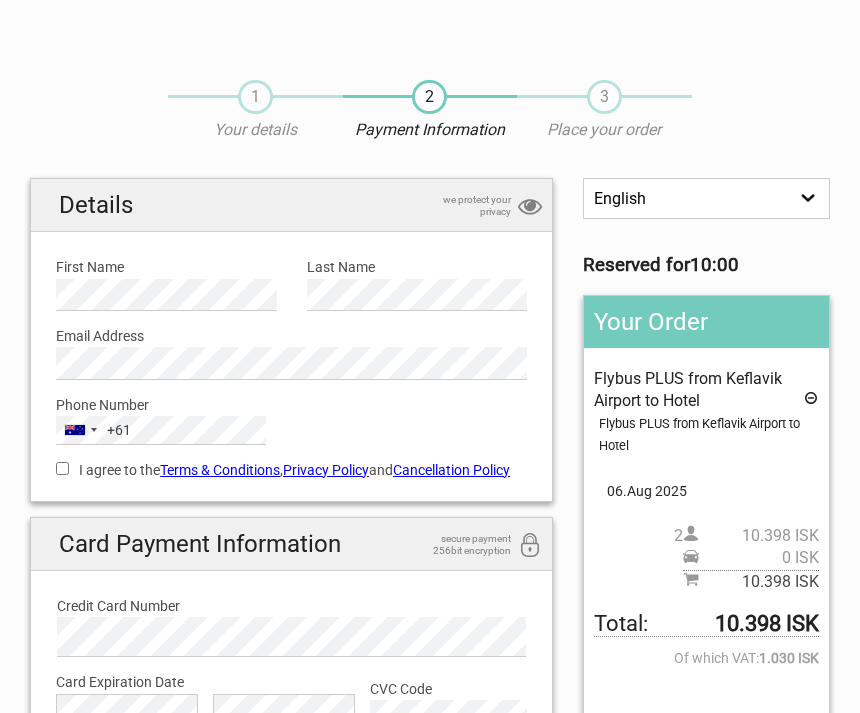 scroll, scrollTop: 0, scrollLeft: 0, axis: both 